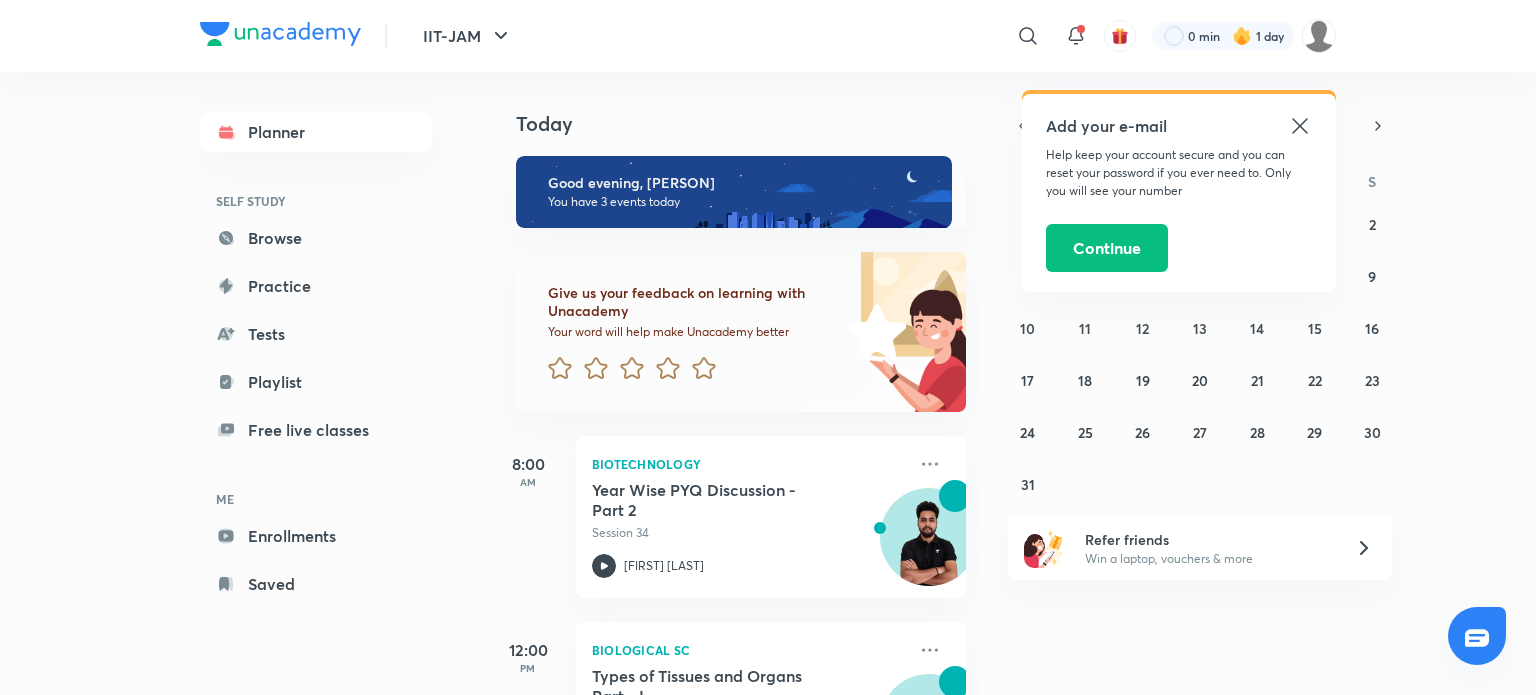 scroll, scrollTop: 0, scrollLeft: 0, axis: both 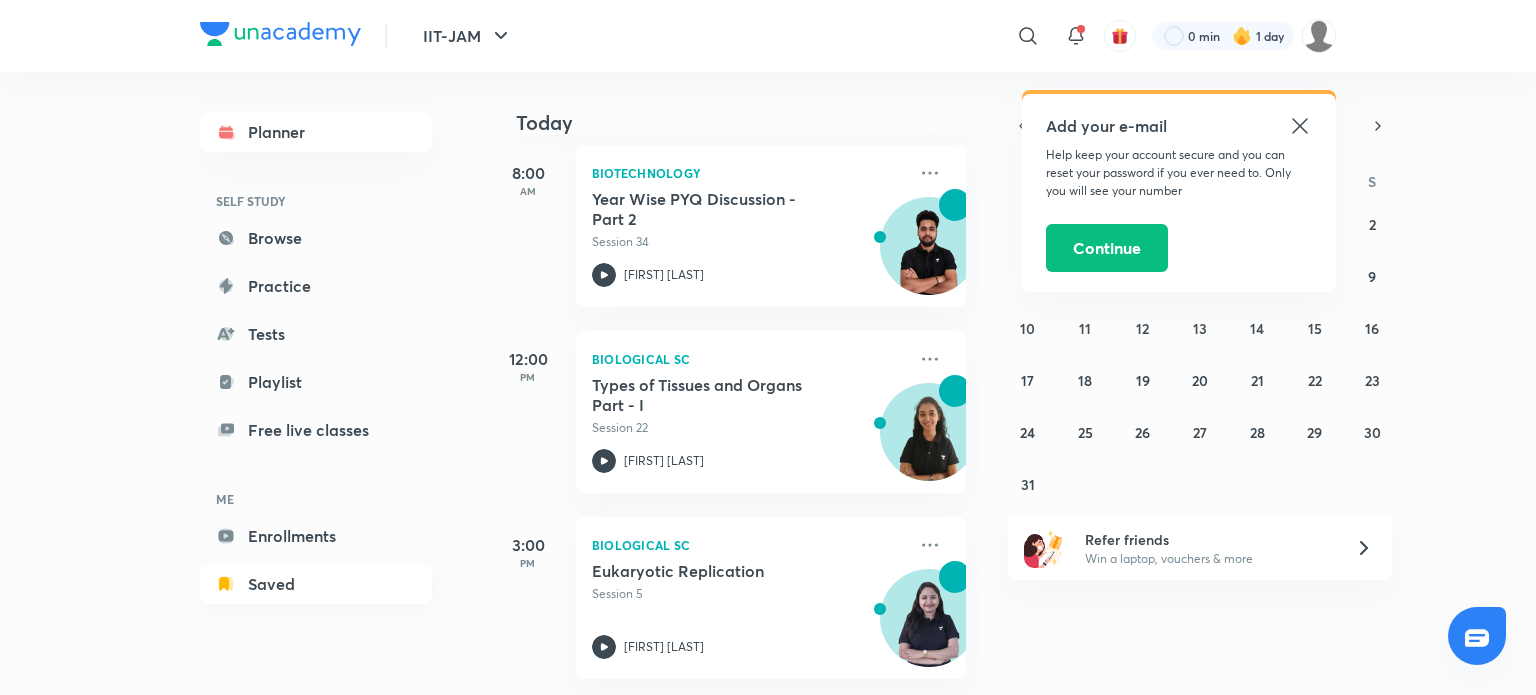 click on "Saved" at bounding box center [316, 584] 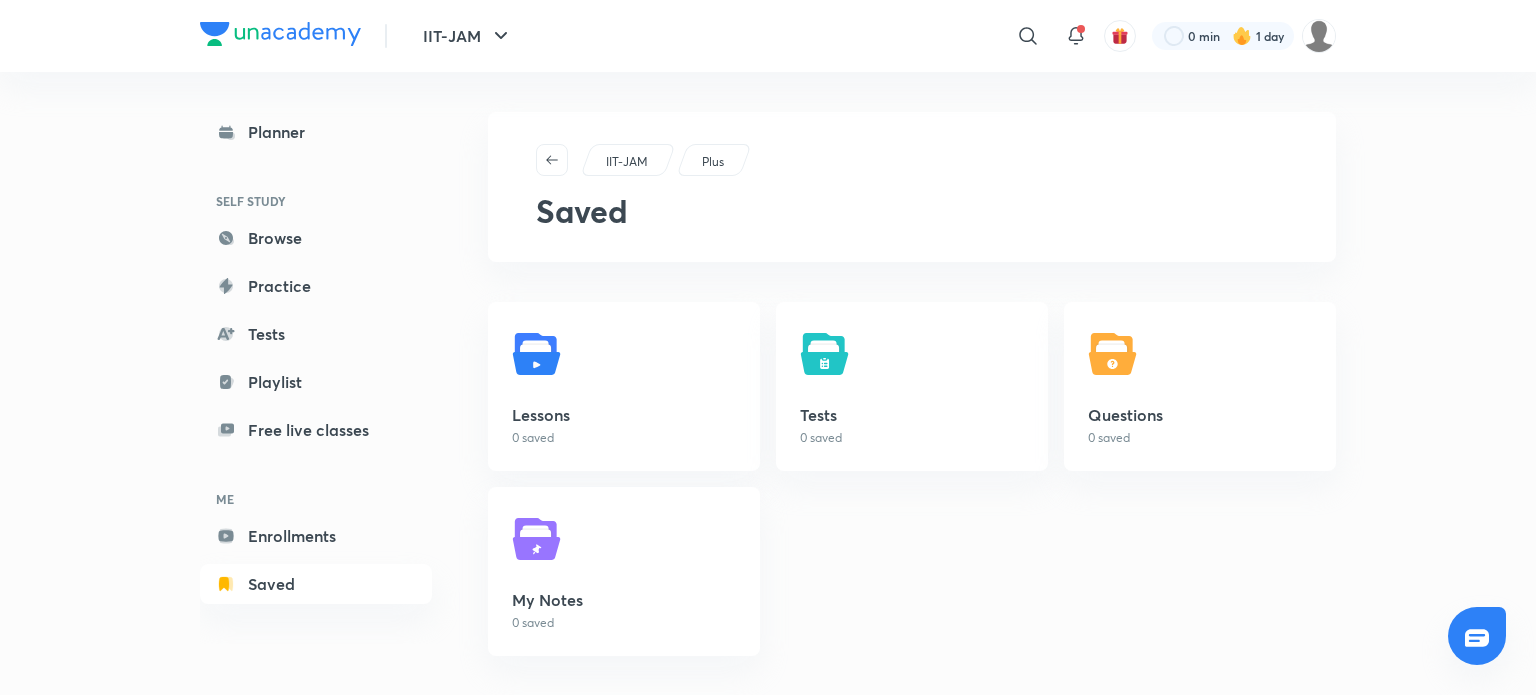 click on "Enrollments" at bounding box center (316, 536) 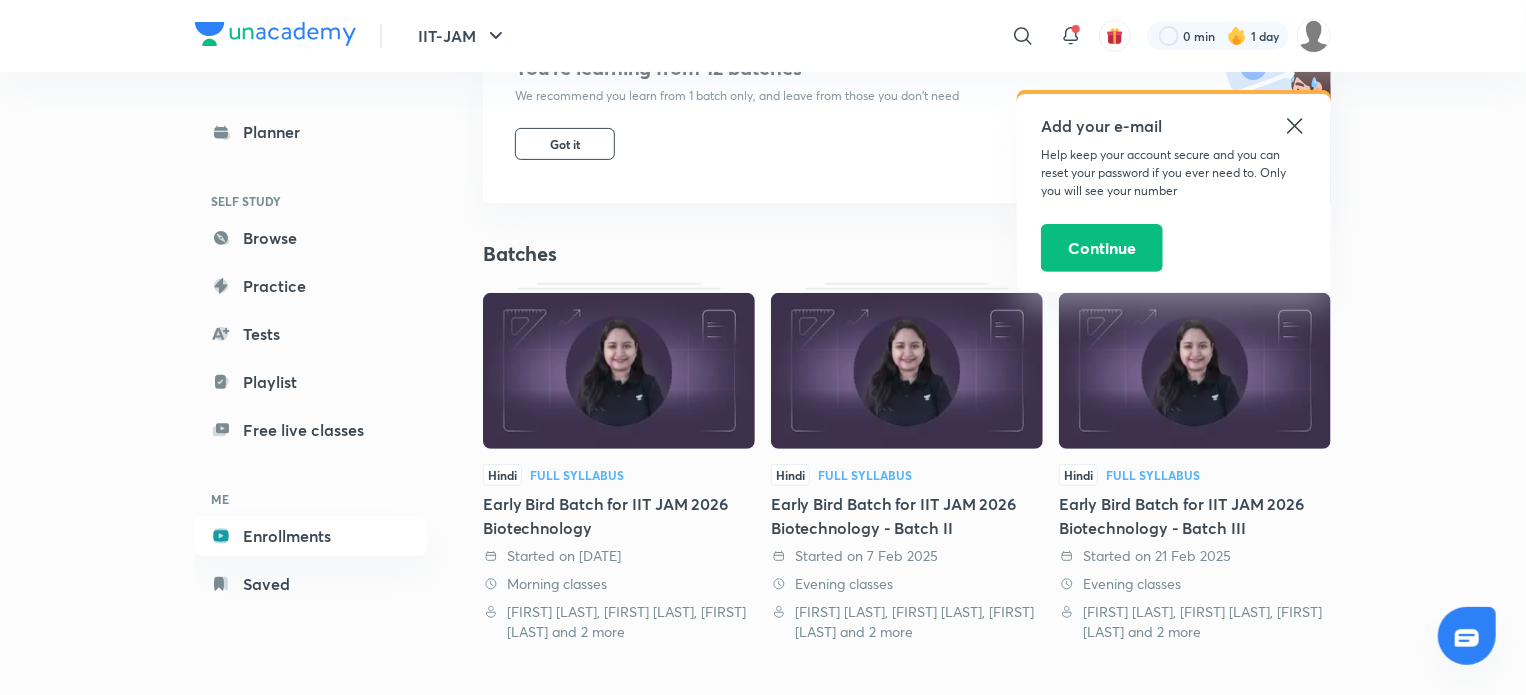 scroll, scrollTop: 0, scrollLeft: 0, axis: both 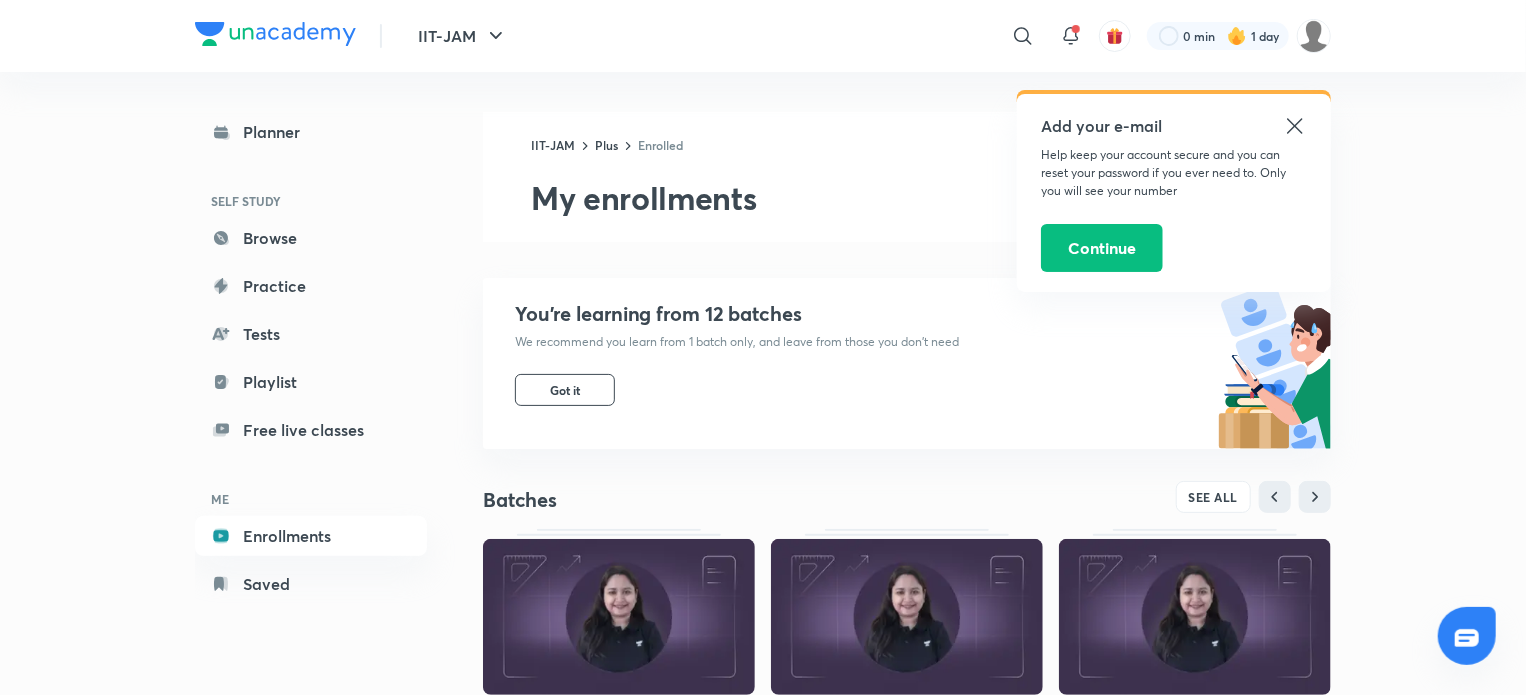 click on "Add your e-mail Help keep your account secure and you can reset your password if you ever need to. Only you will see your number Continue" at bounding box center [1174, 193] 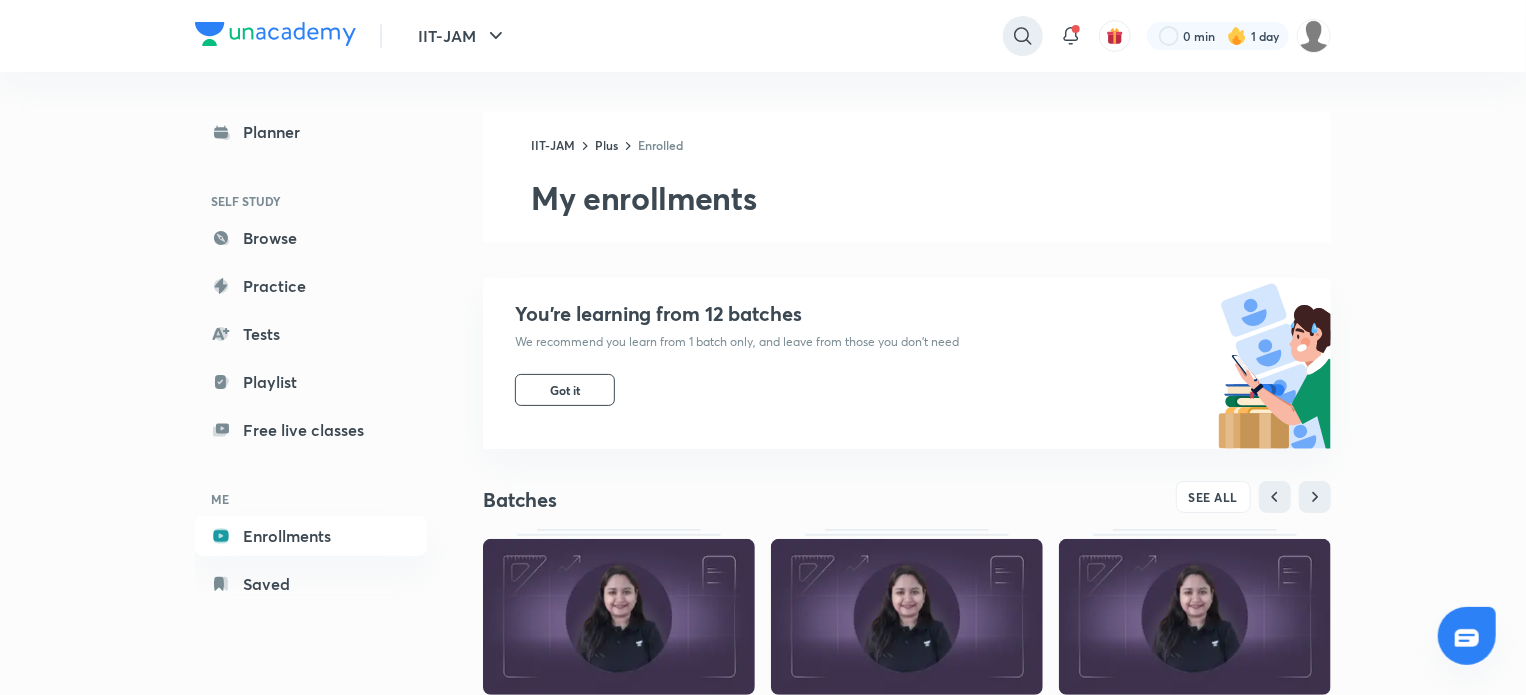 click 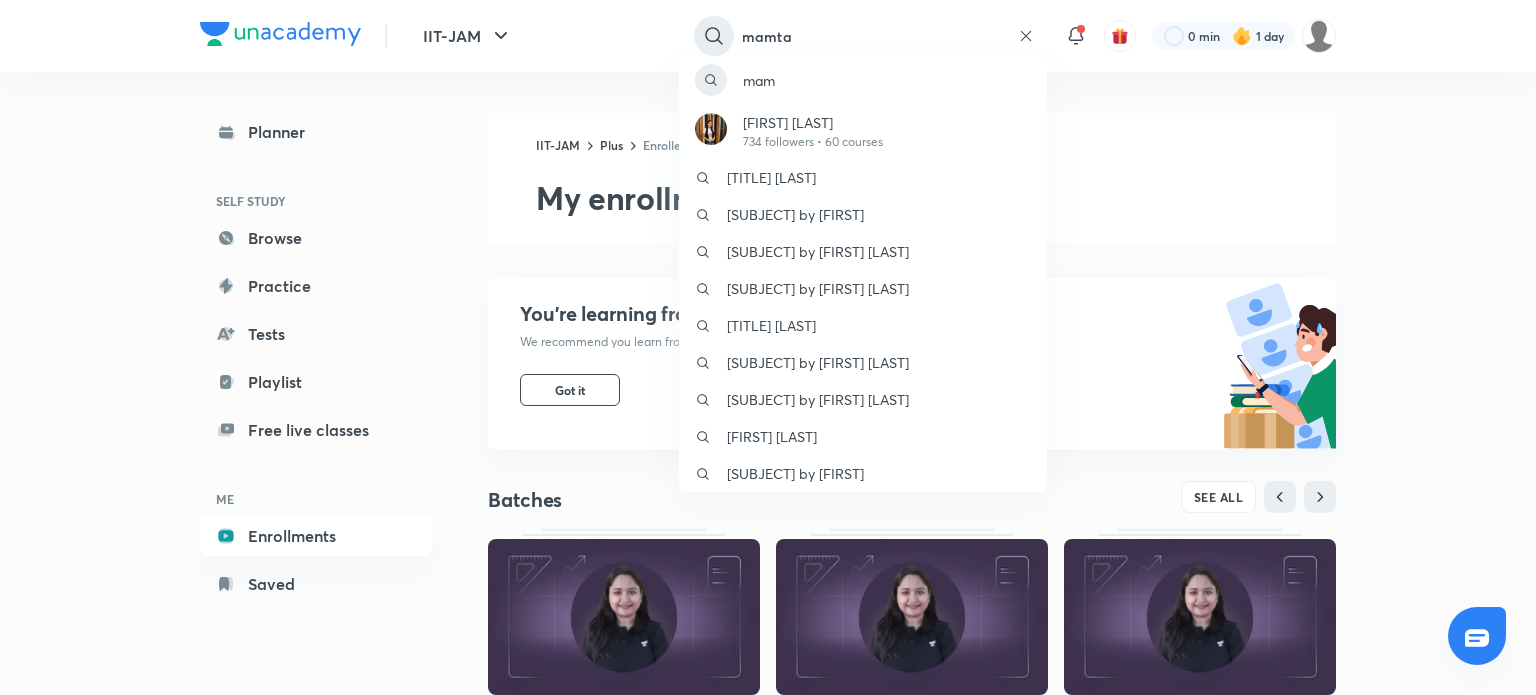 type on "mamta" 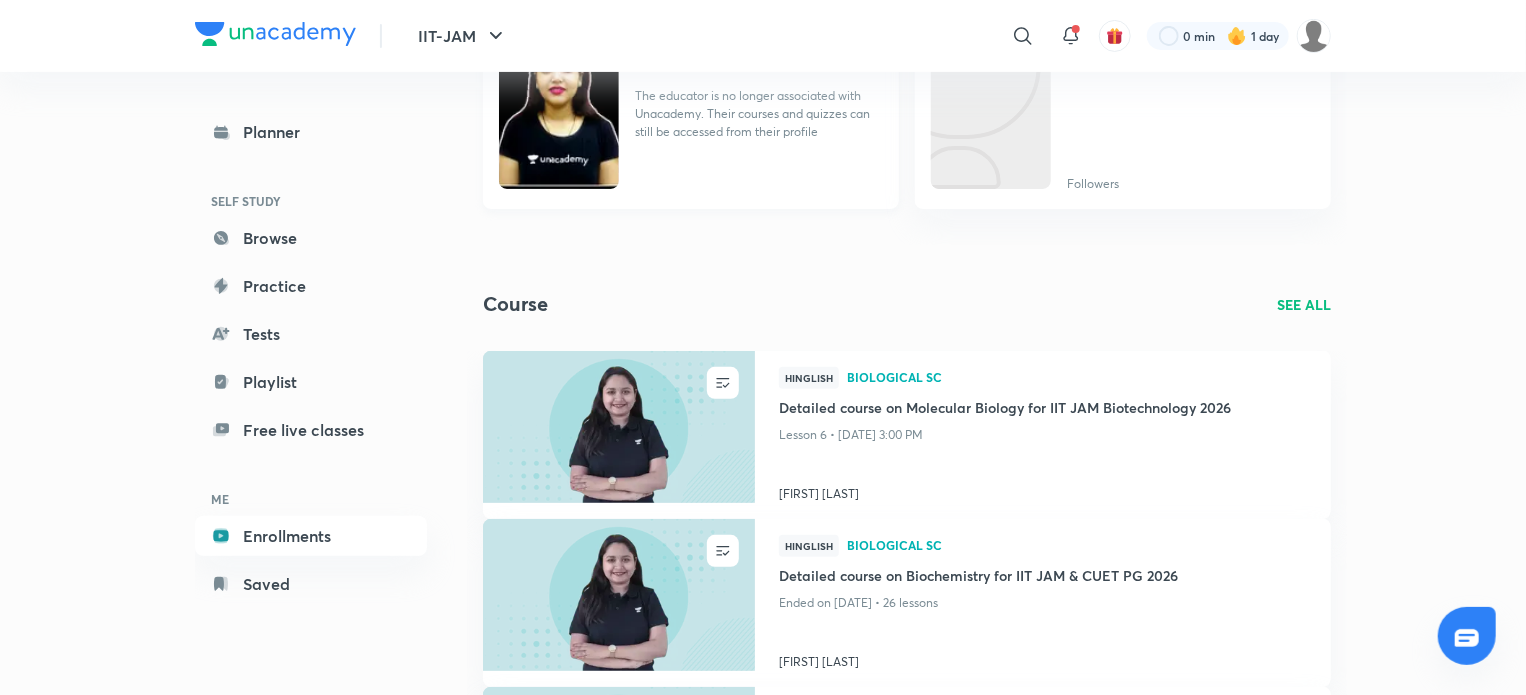 scroll, scrollTop: 236, scrollLeft: 0, axis: vertical 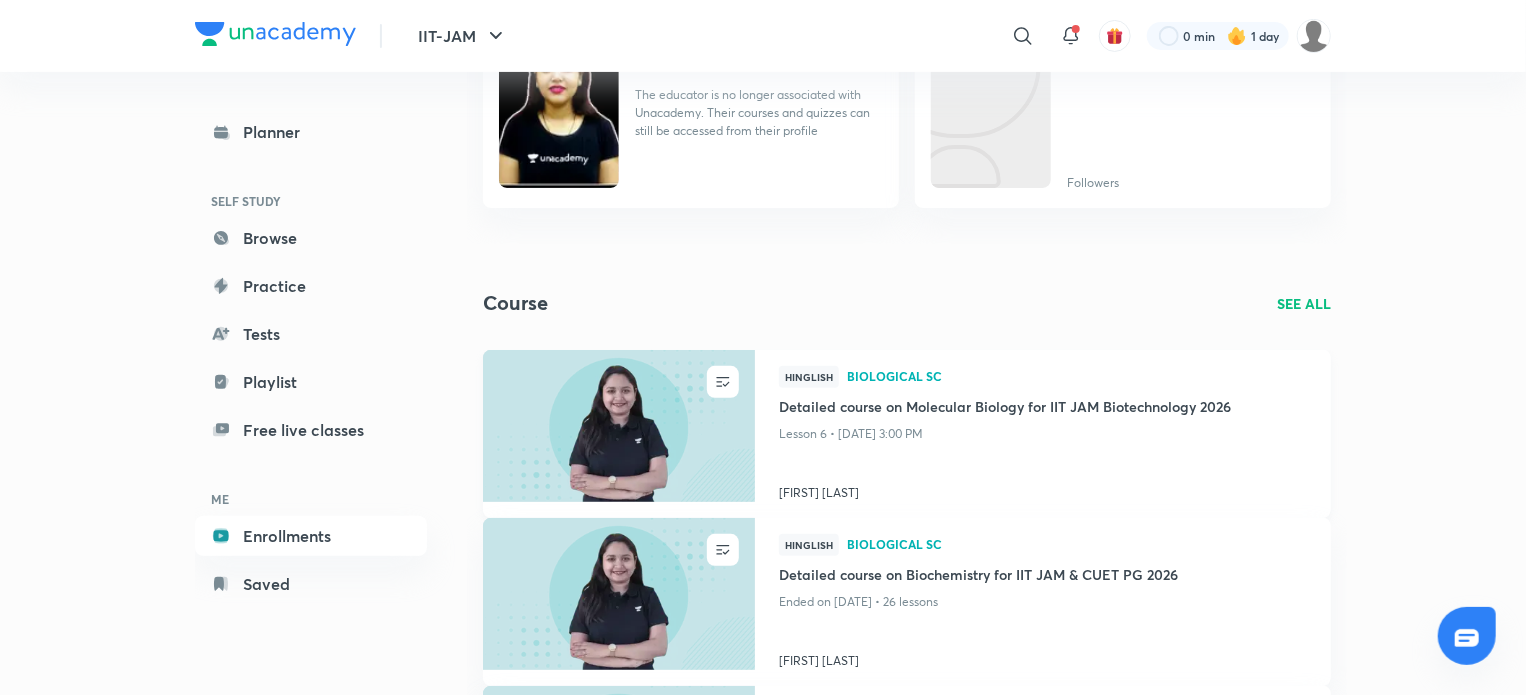 click on "[FIRST] [LAST]" at bounding box center [1043, 489] 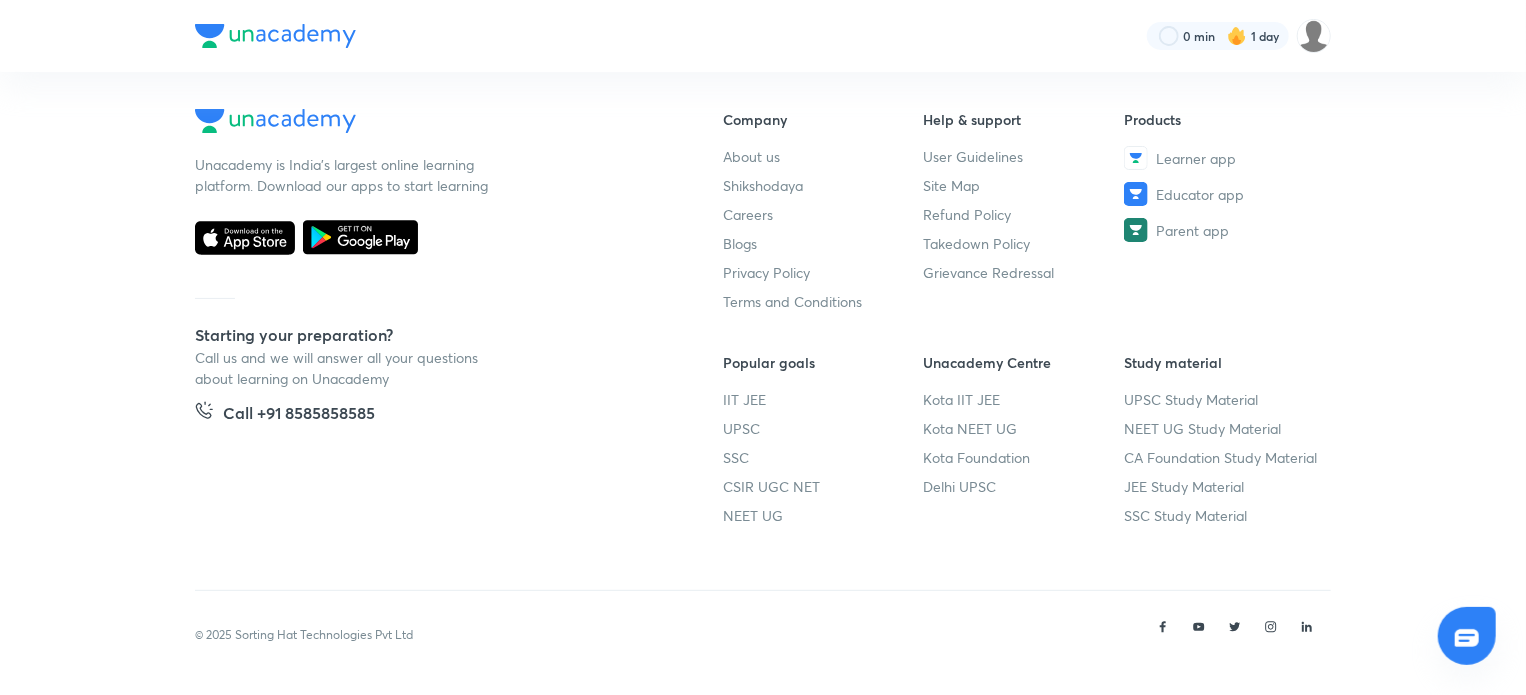 scroll, scrollTop: 0, scrollLeft: 0, axis: both 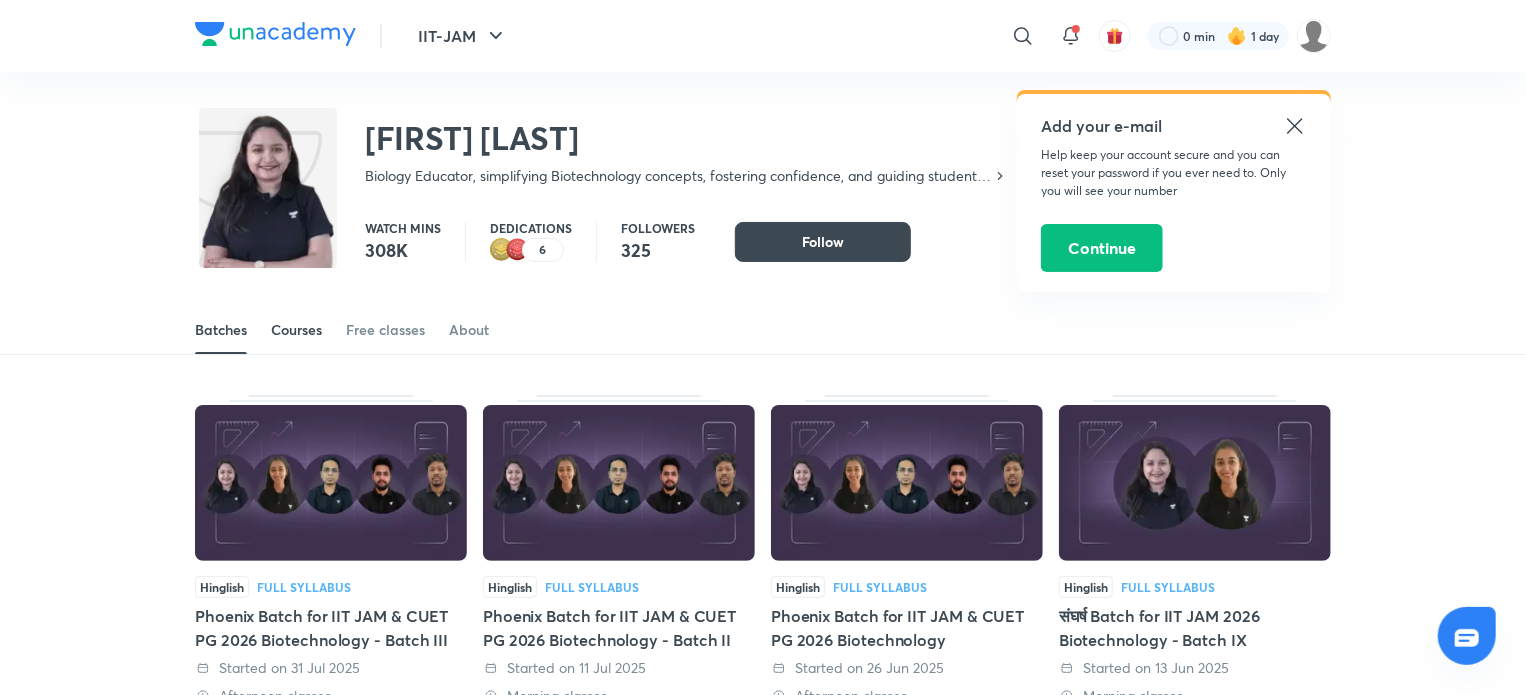 click on "Courses" at bounding box center (296, 330) 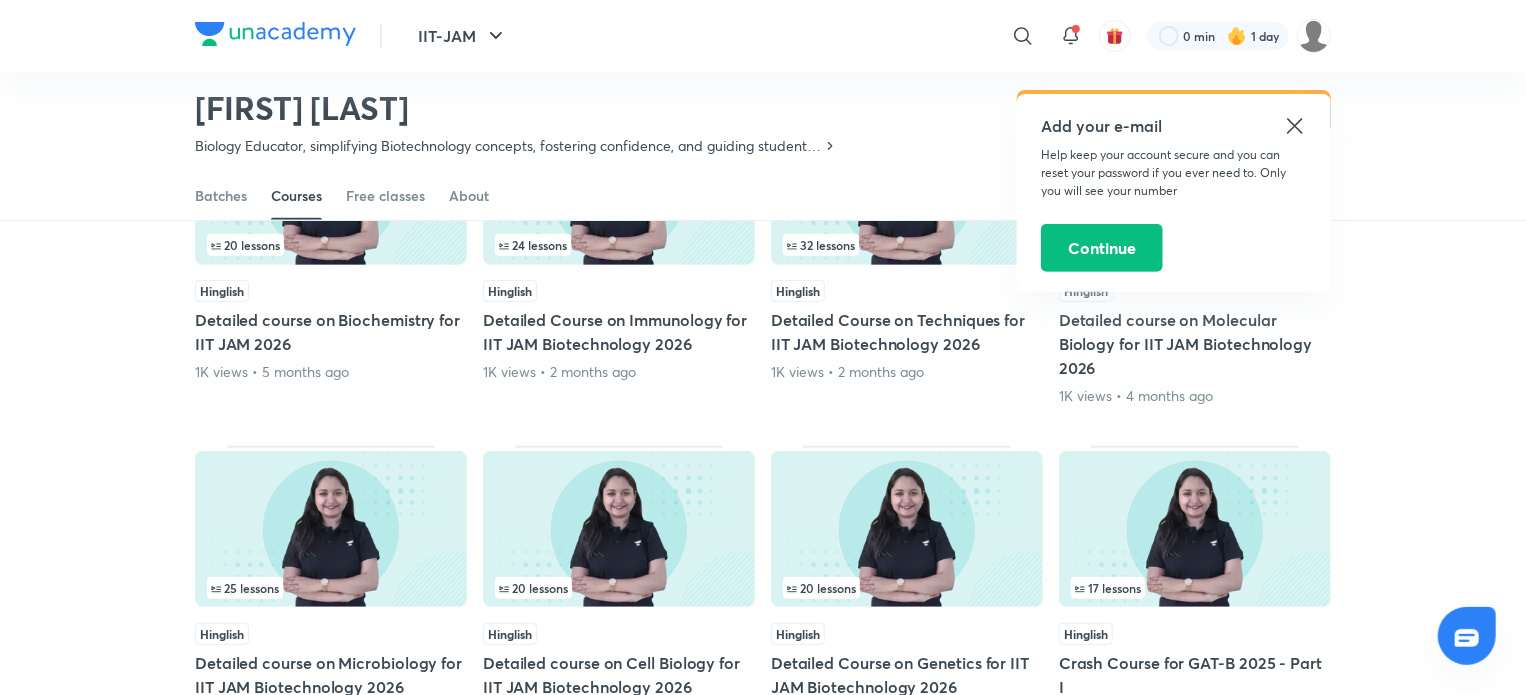 scroll, scrollTop: 296, scrollLeft: 0, axis: vertical 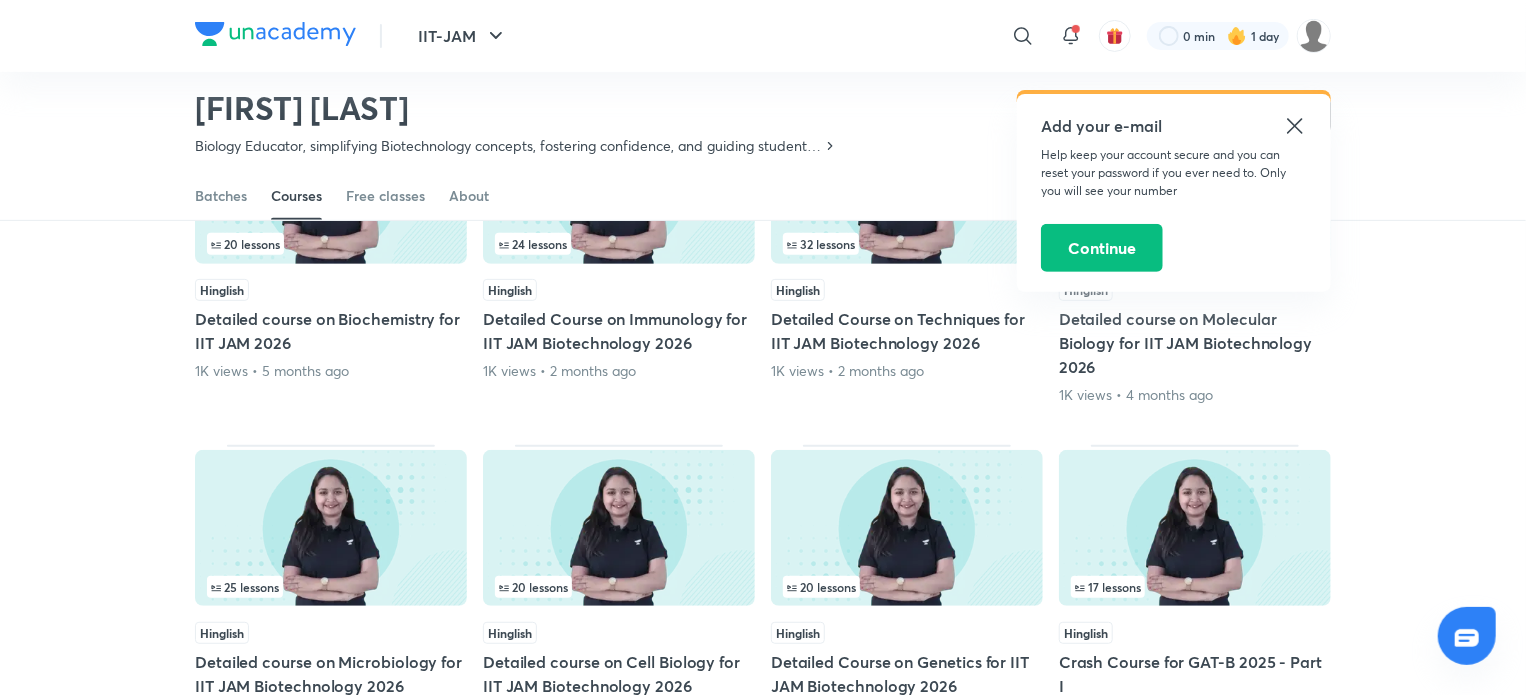 click on "Add your e-mail Help keep your account secure and you can reset your password if you ever need to. Only you will see your number Continue" at bounding box center [1174, 193] 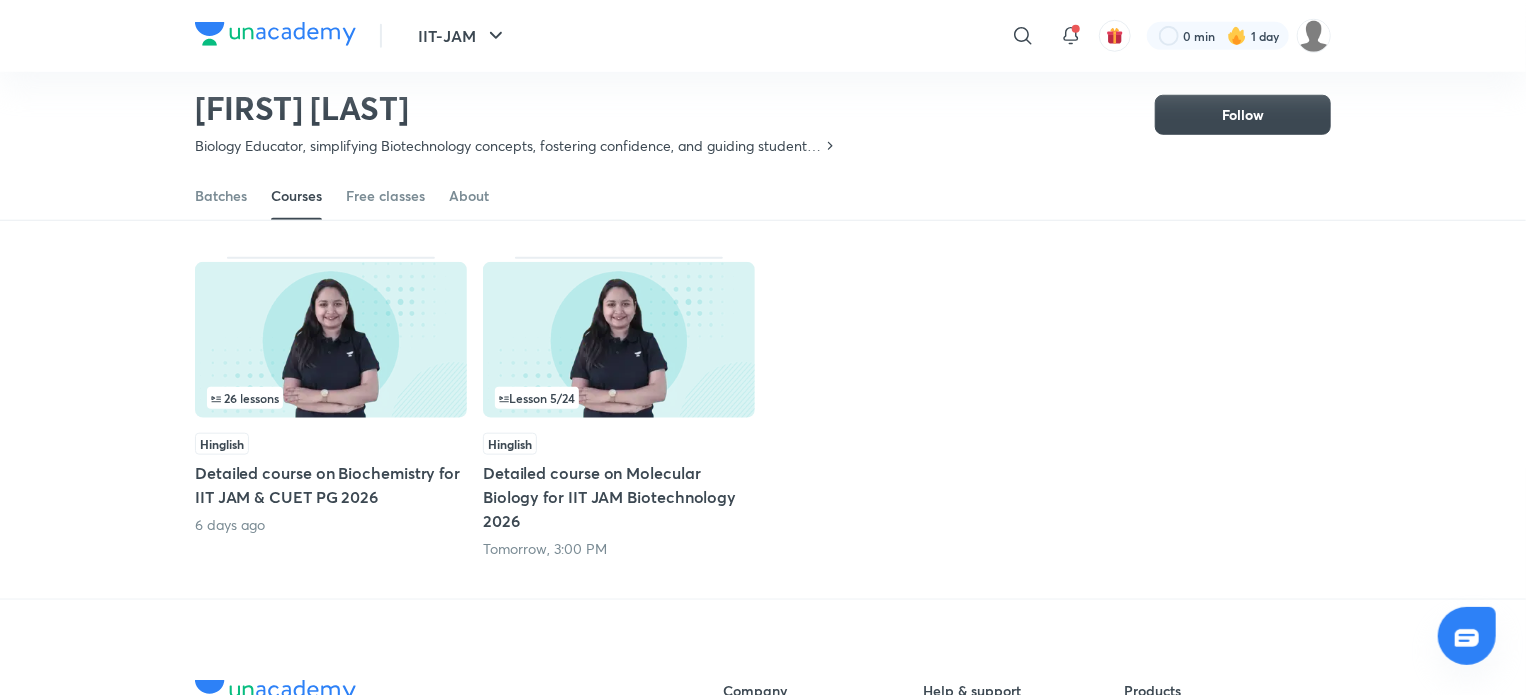 scroll, scrollTop: 806, scrollLeft: 0, axis: vertical 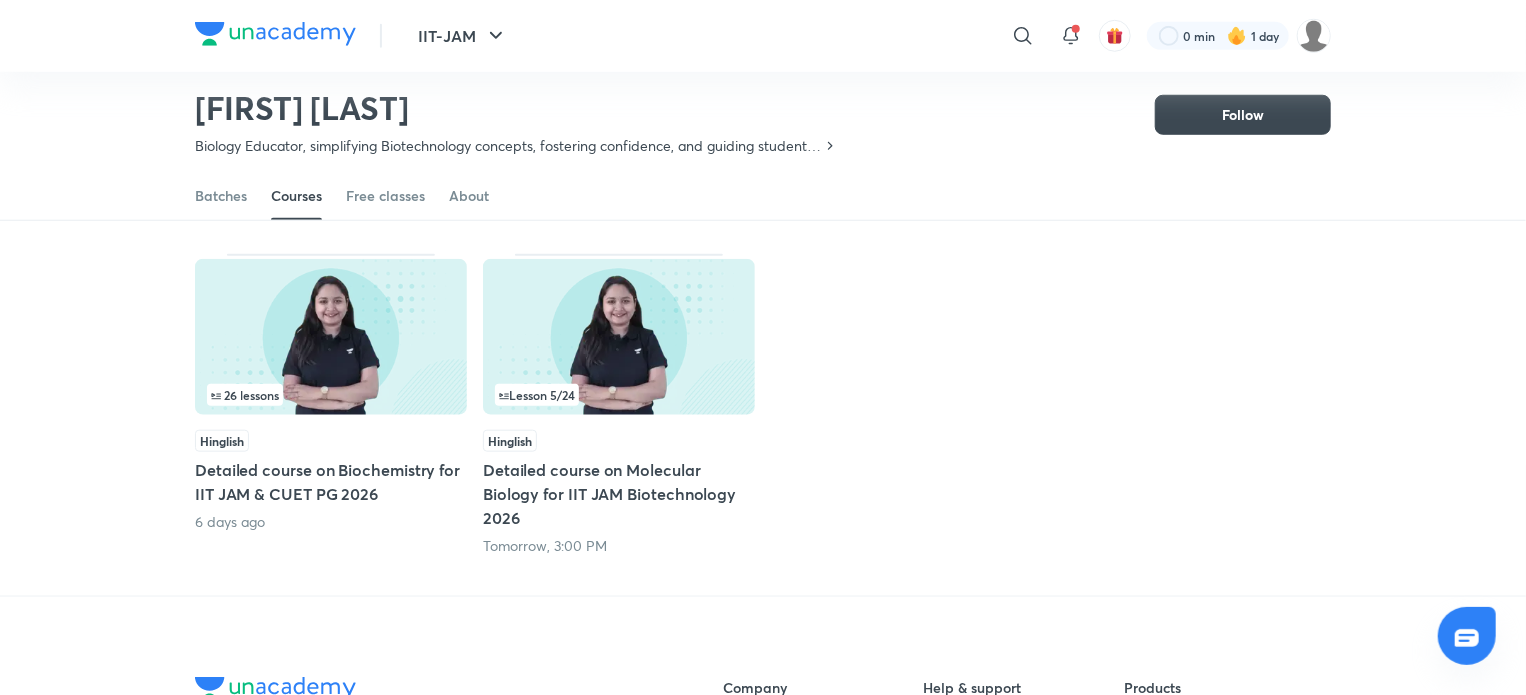 click at bounding box center [619, 337] 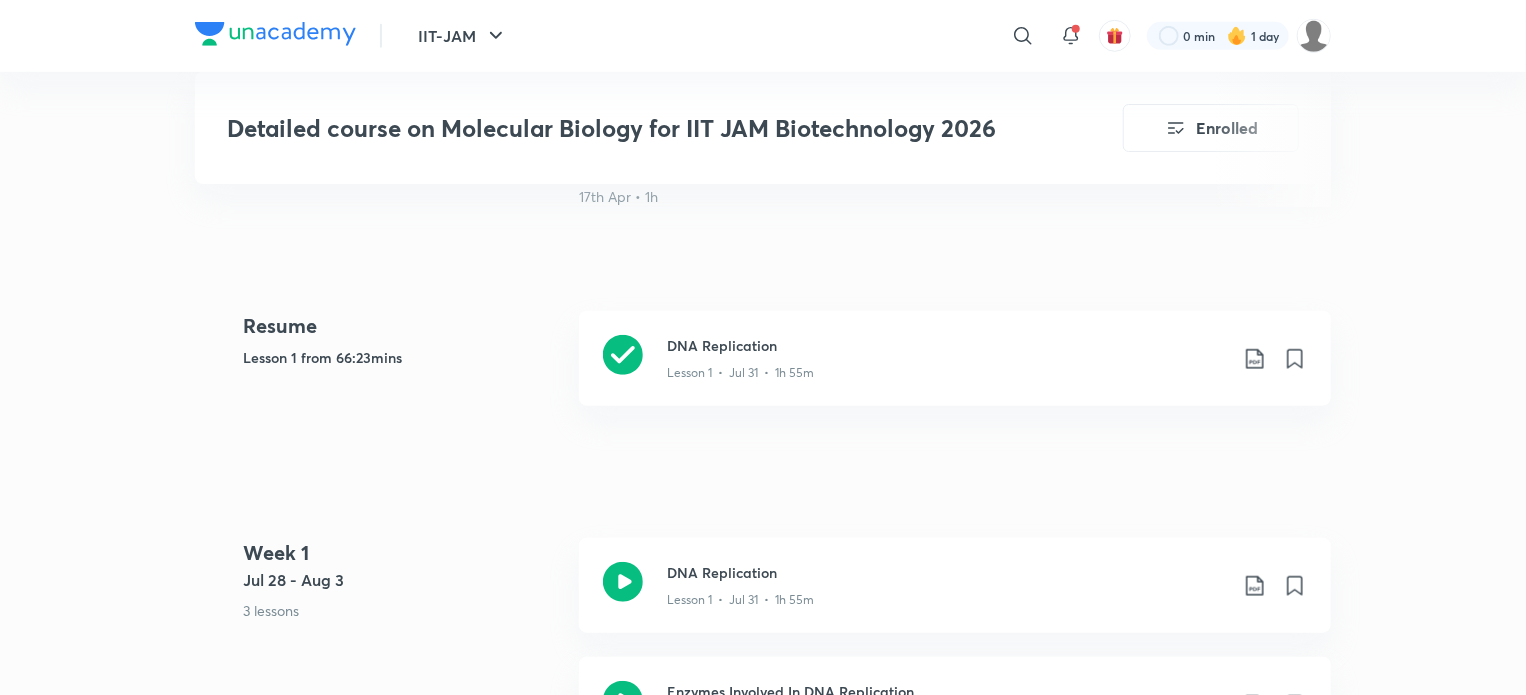 scroll, scrollTop: 748, scrollLeft: 0, axis: vertical 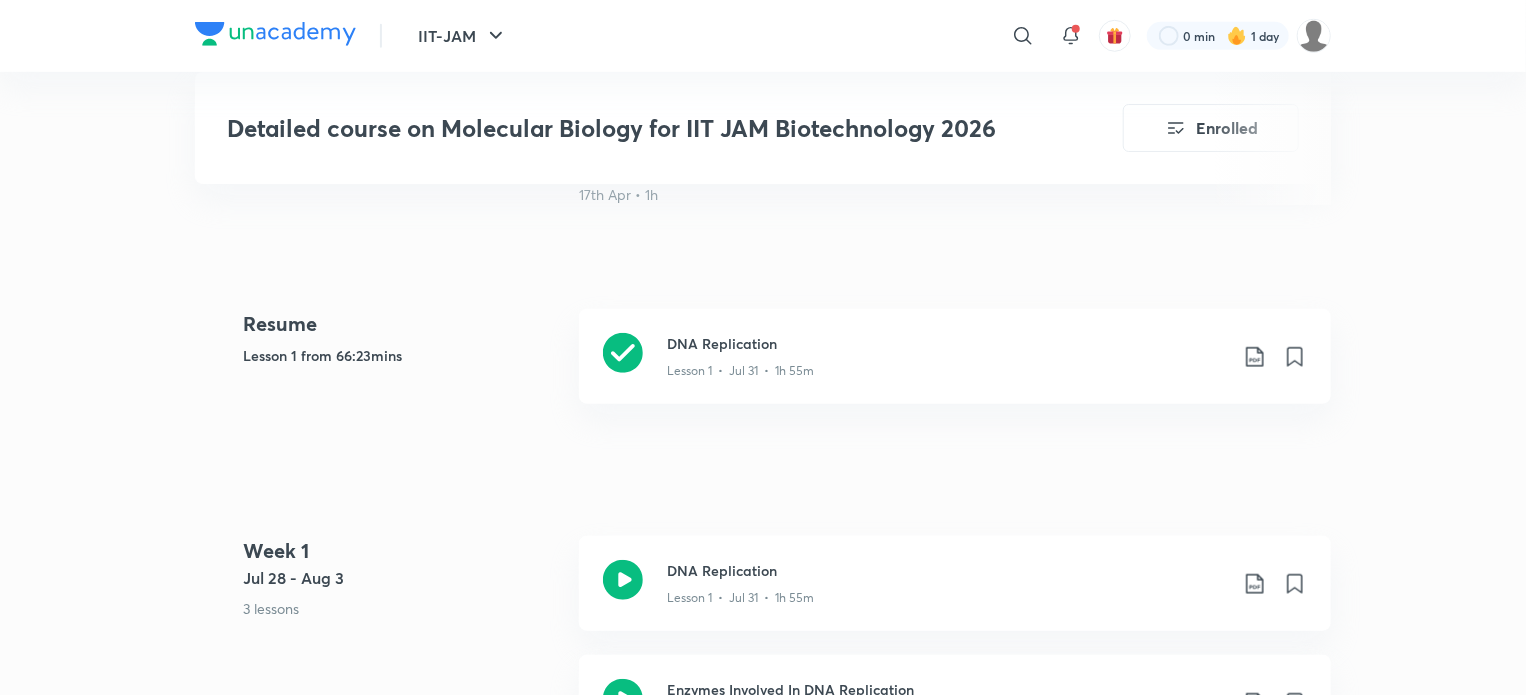 click on "Resume" at bounding box center (403, 324) 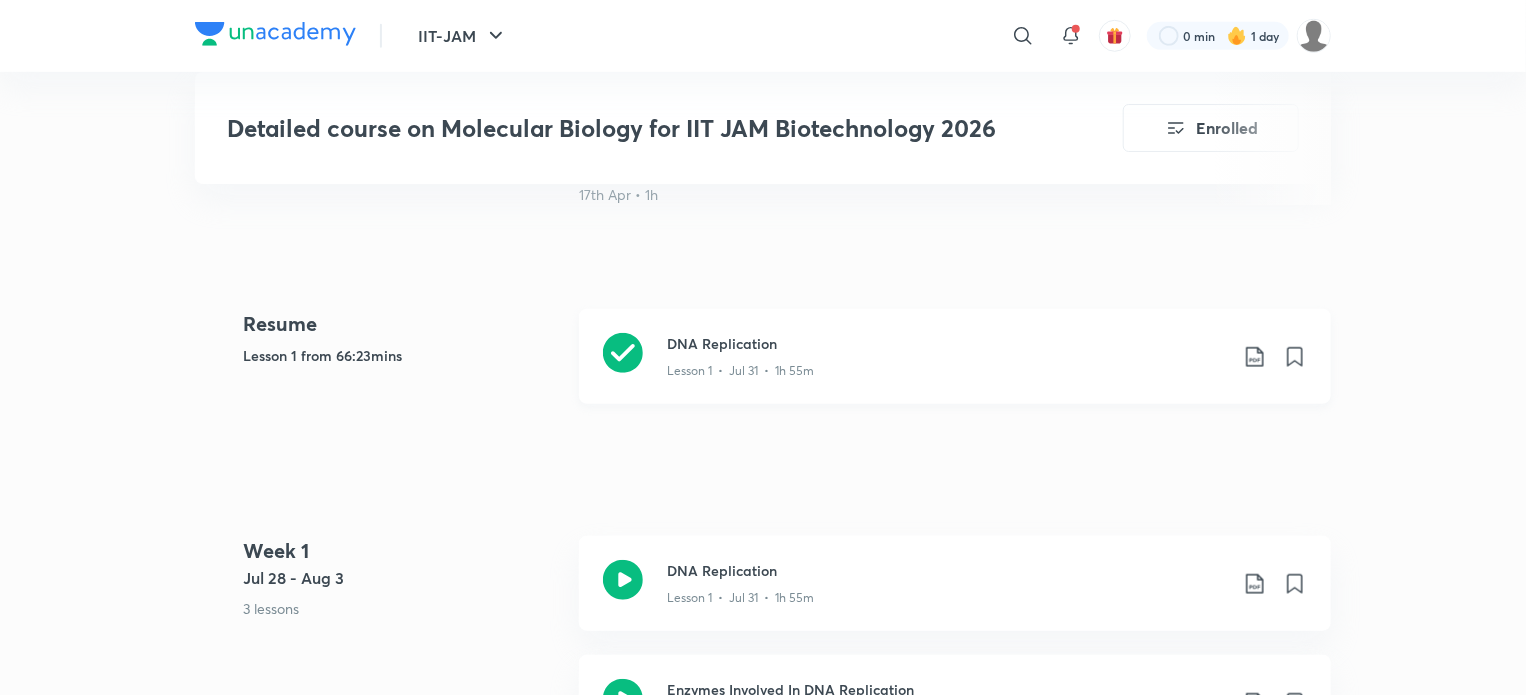 click 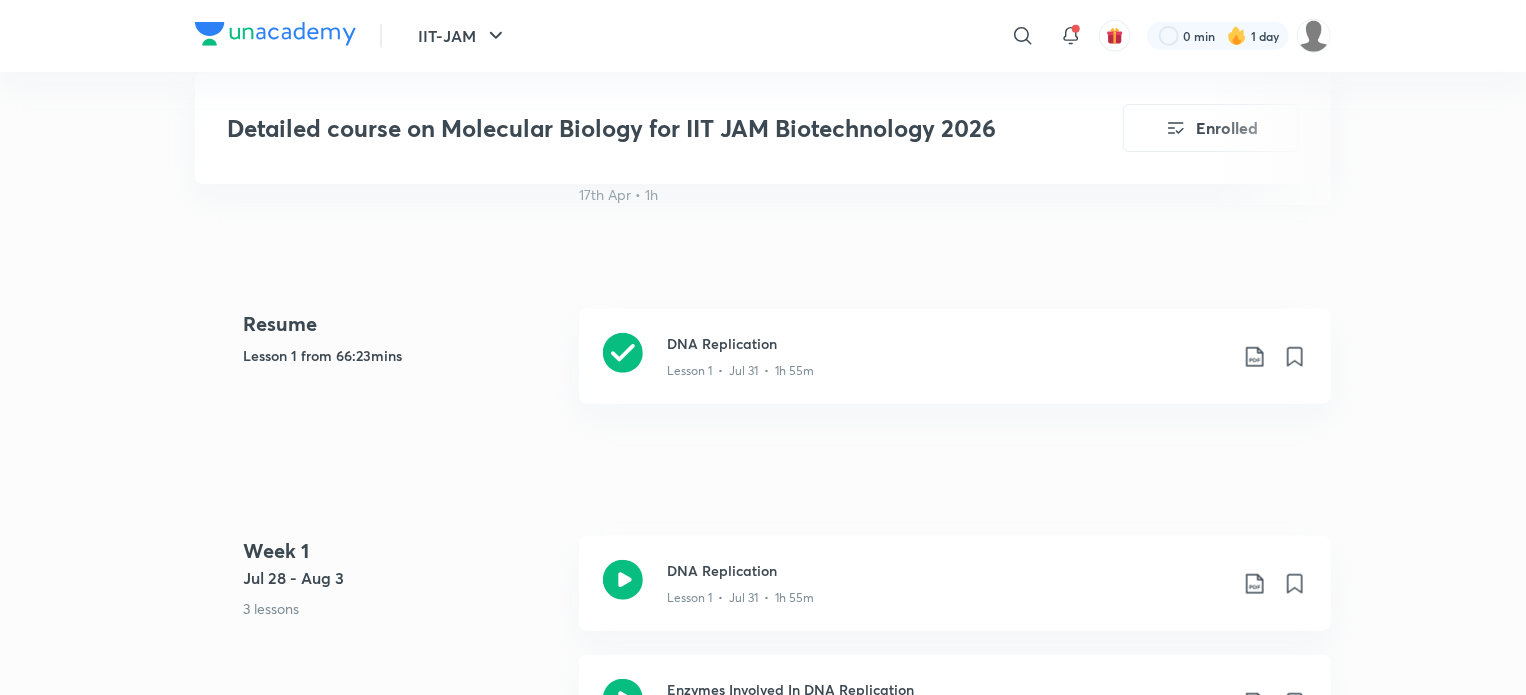 scroll, scrollTop: 802, scrollLeft: 0, axis: vertical 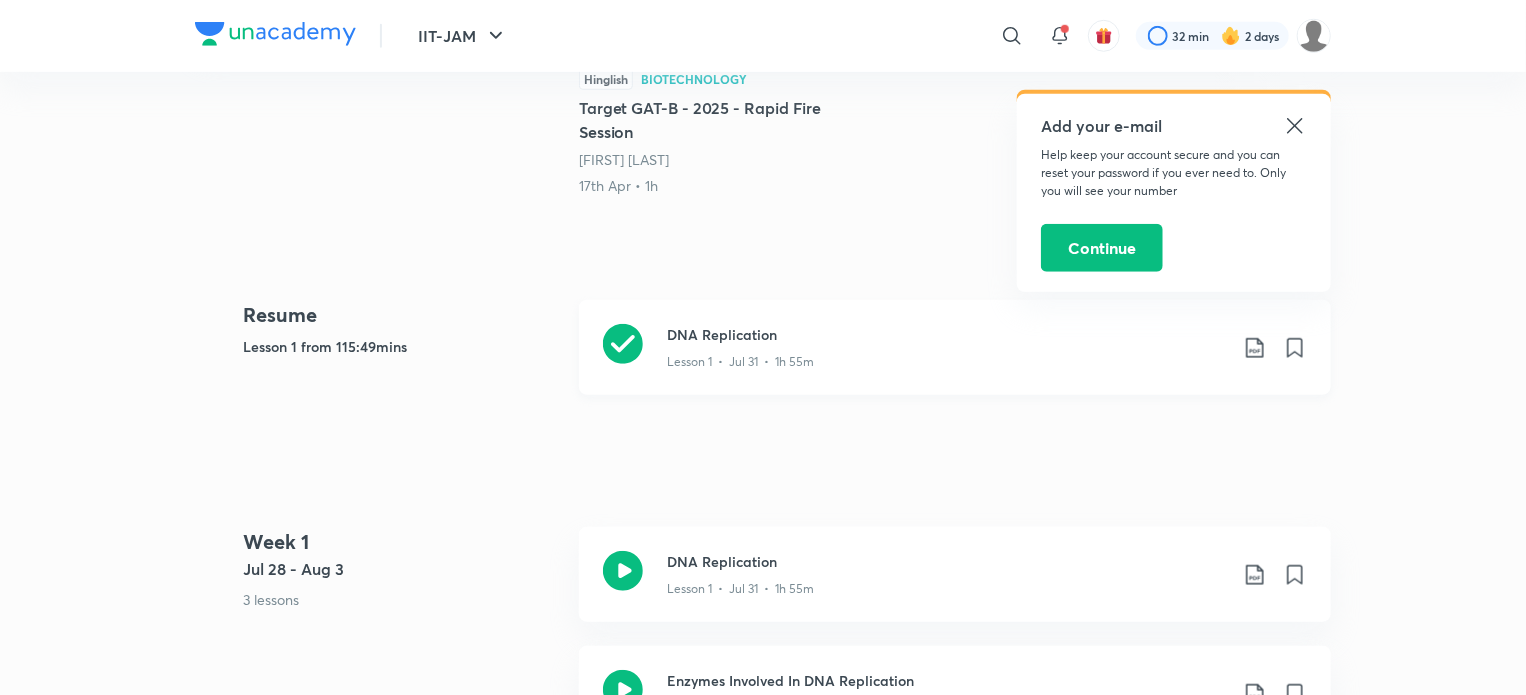 click 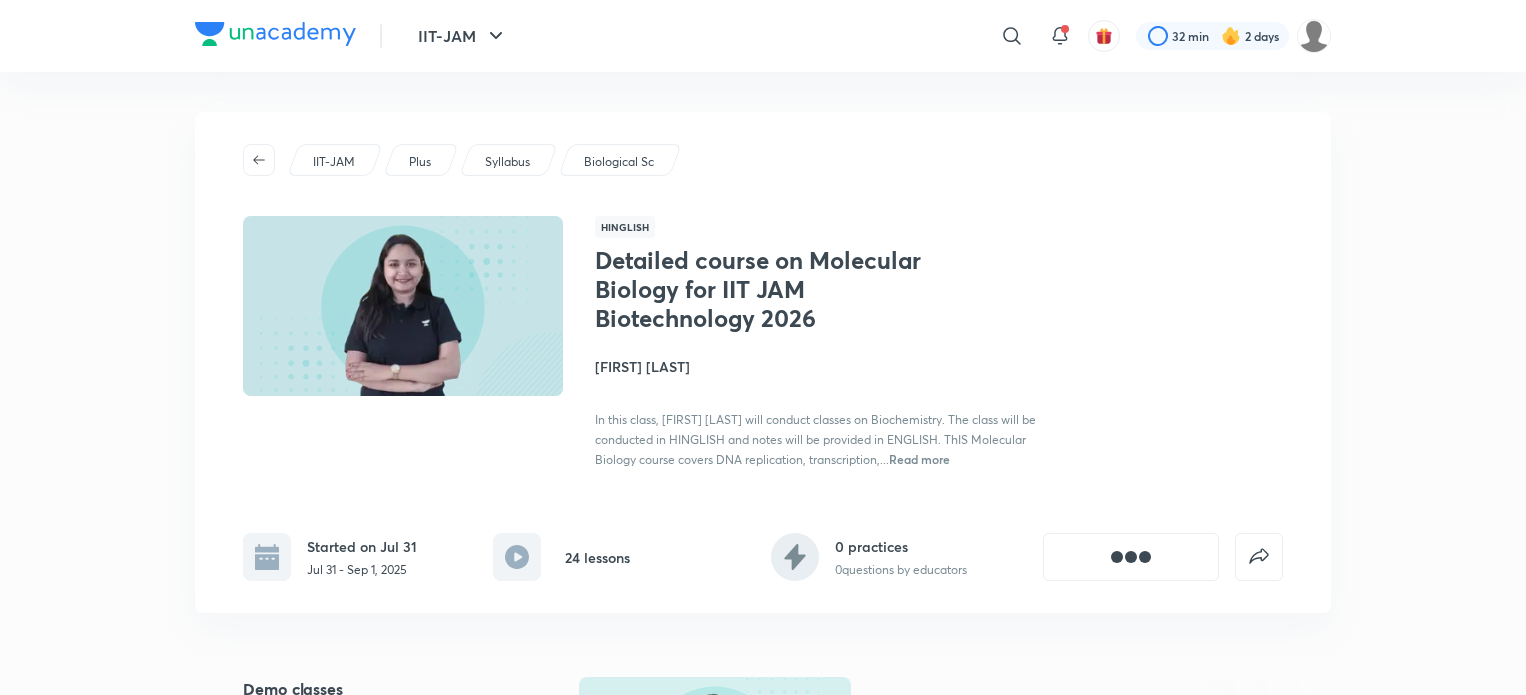 scroll, scrollTop: 757, scrollLeft: 0, axis: vertical 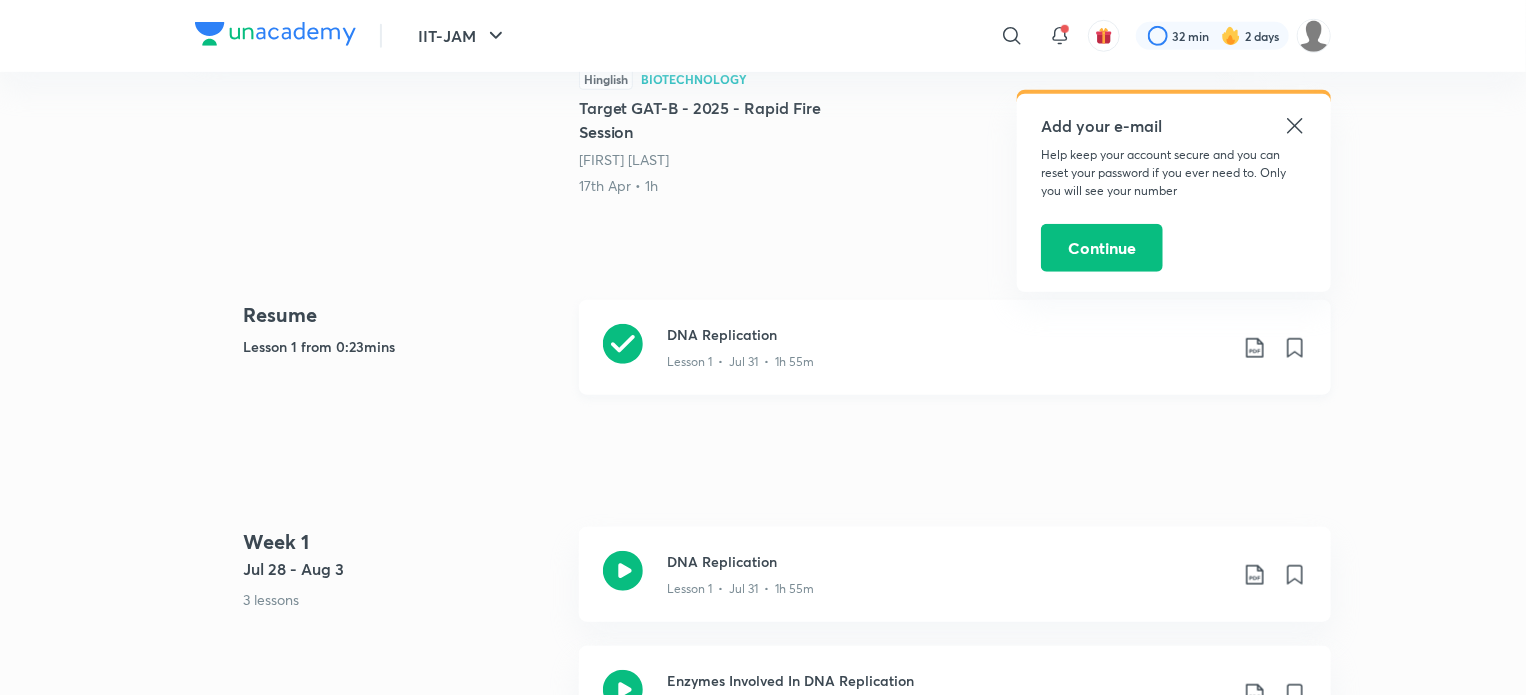 click 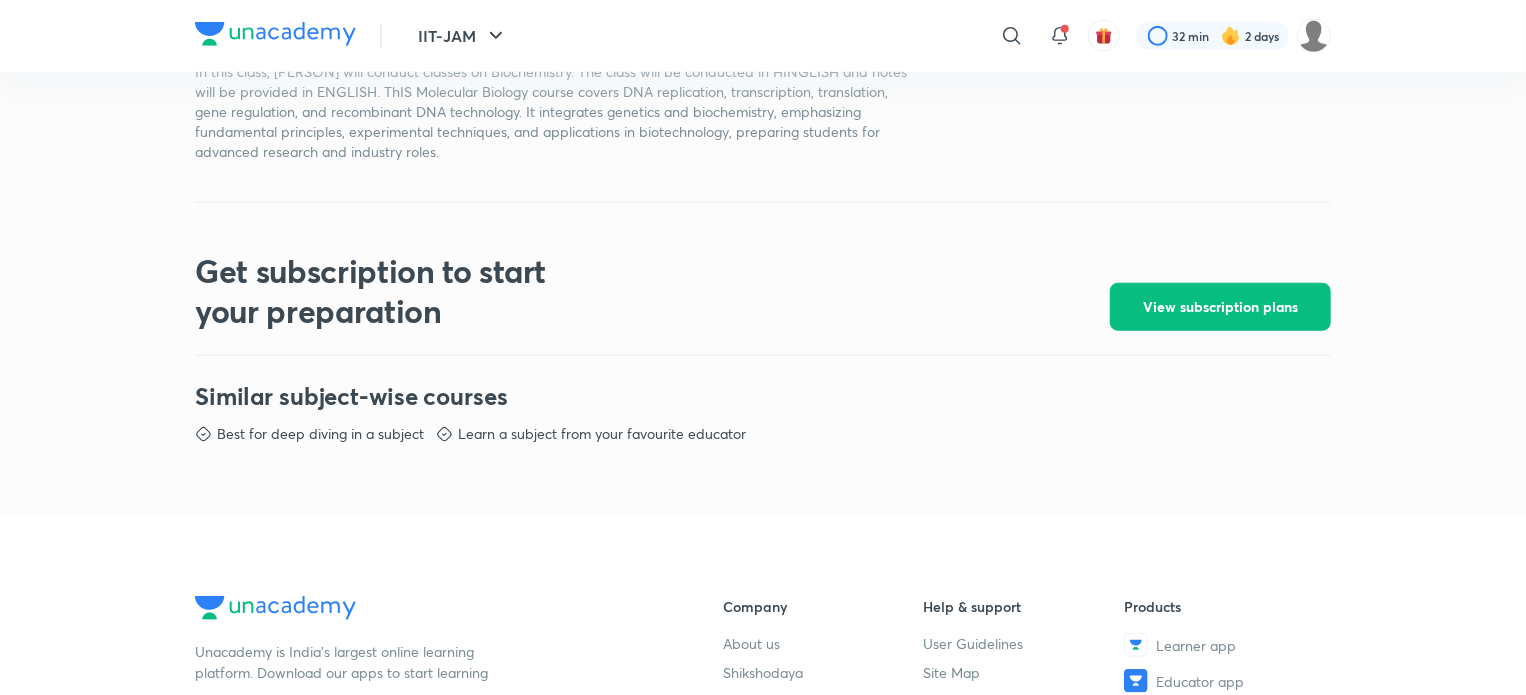 scroll, scrollTop: 0, scrollLeft: 0, axis: both 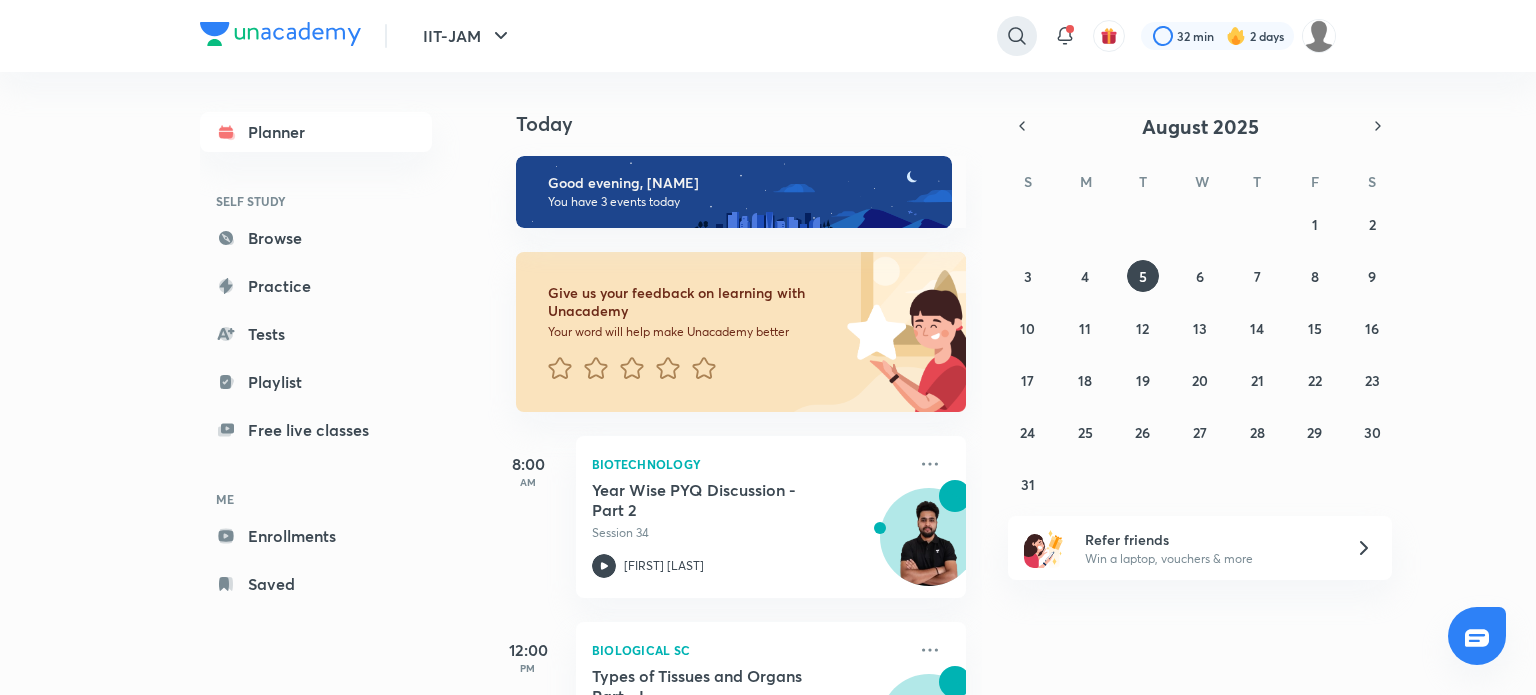 click 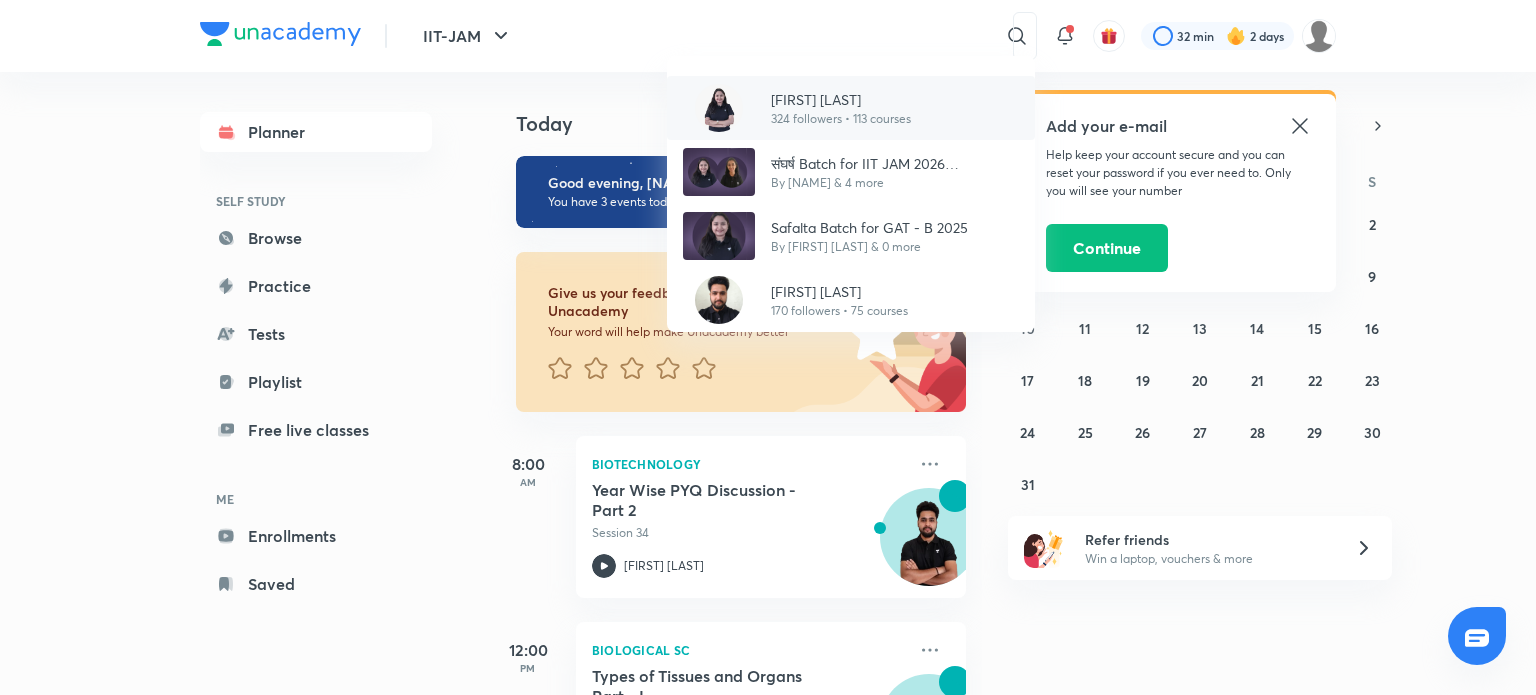 click on "324 followers • 113 courses" at bounding box center (841, 119) 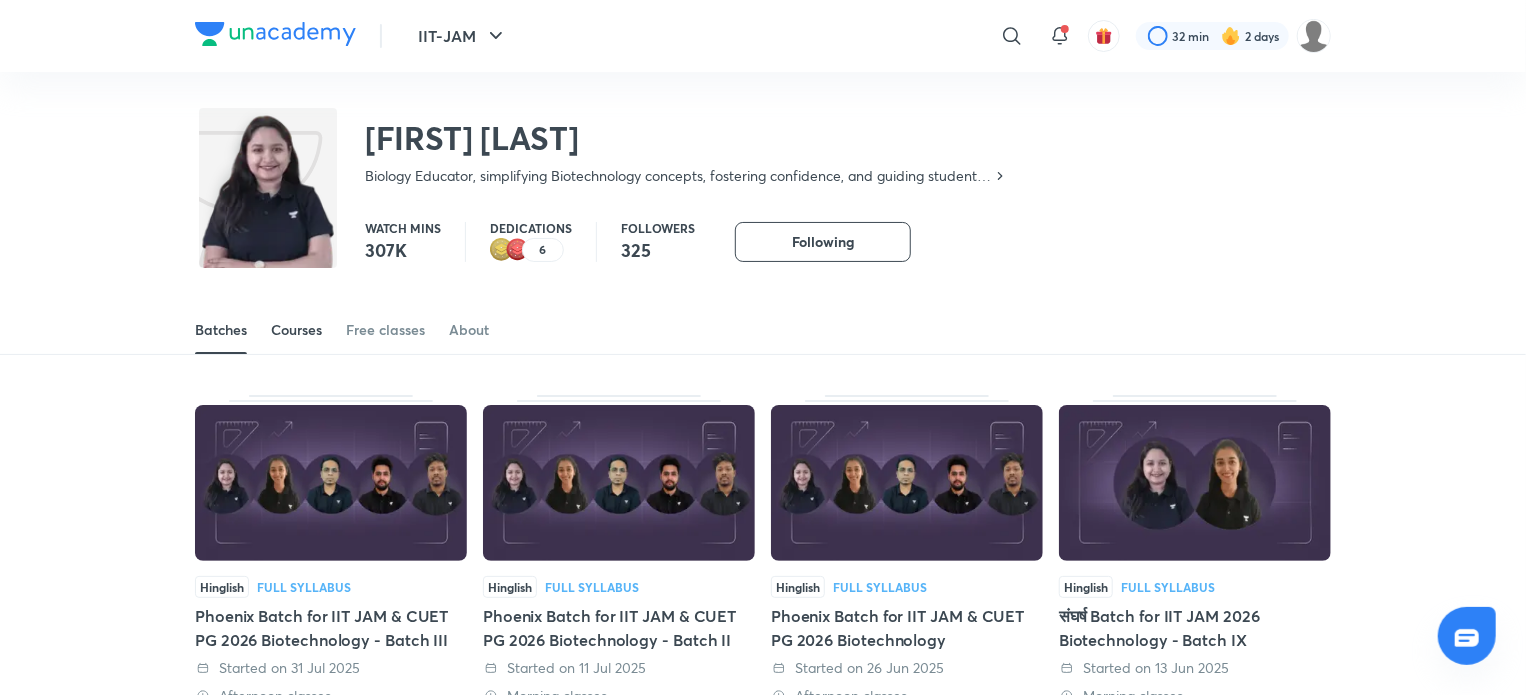 click on "Courses" at bounding box center [296, 330] 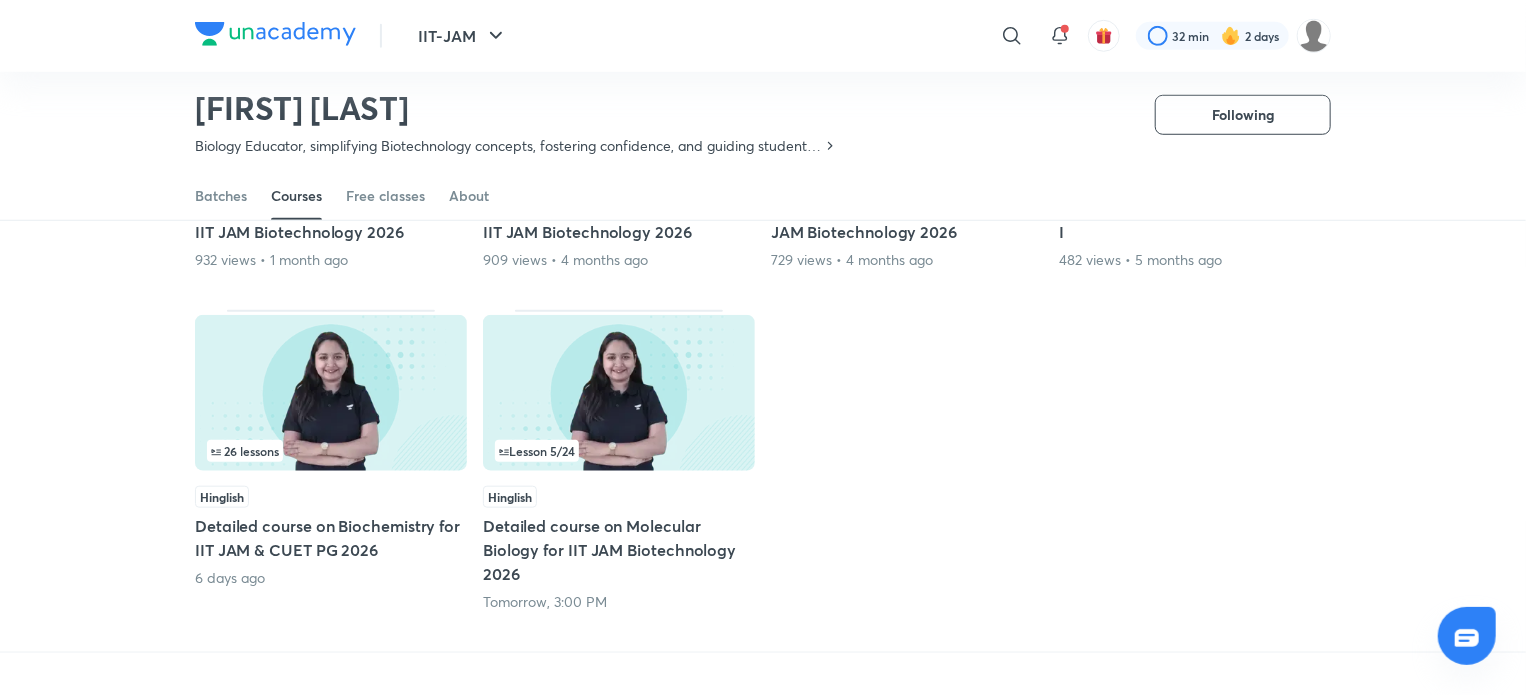 scroll, scrollTop: 748, scrollLeft: 0, axis: vertical 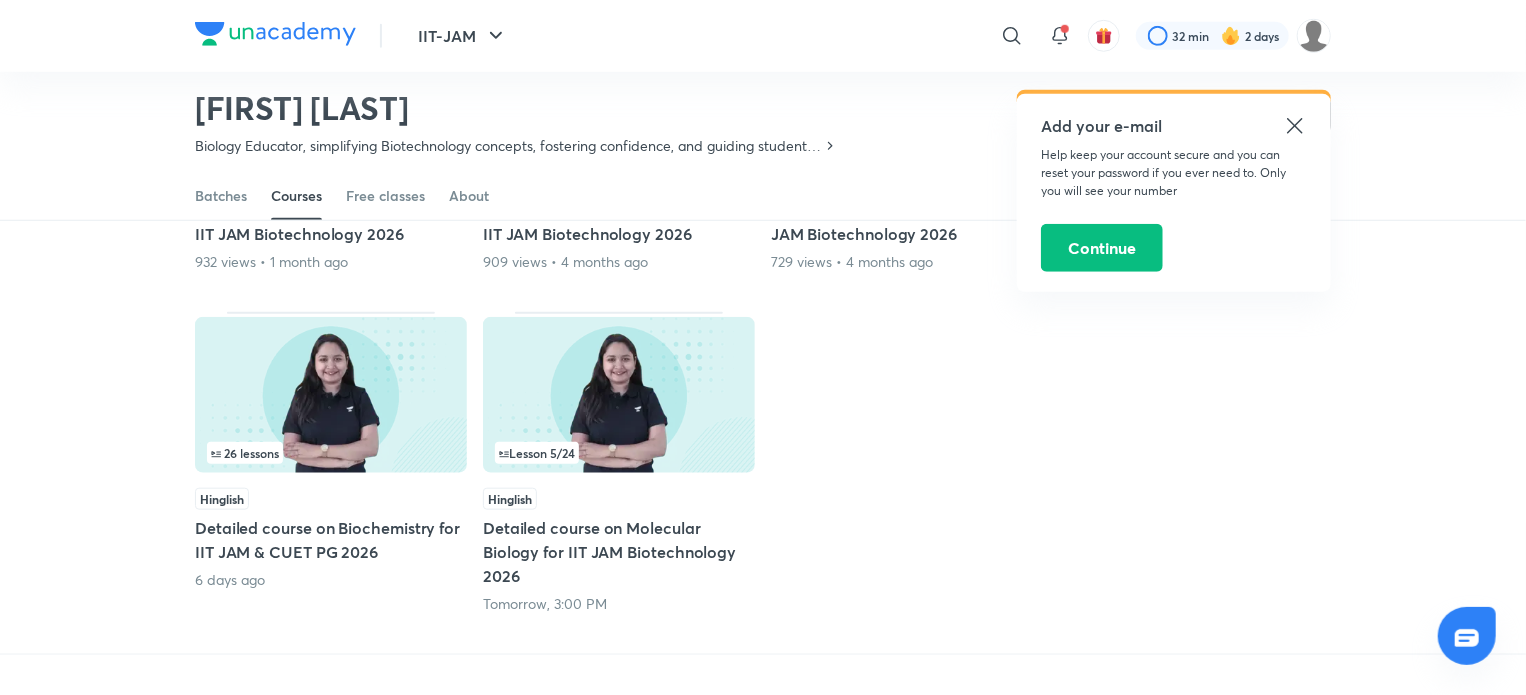 click on "Detailed course on Molecular Biology for IIT JAM Biotechnology 2026" at bounding box center [619, 552] 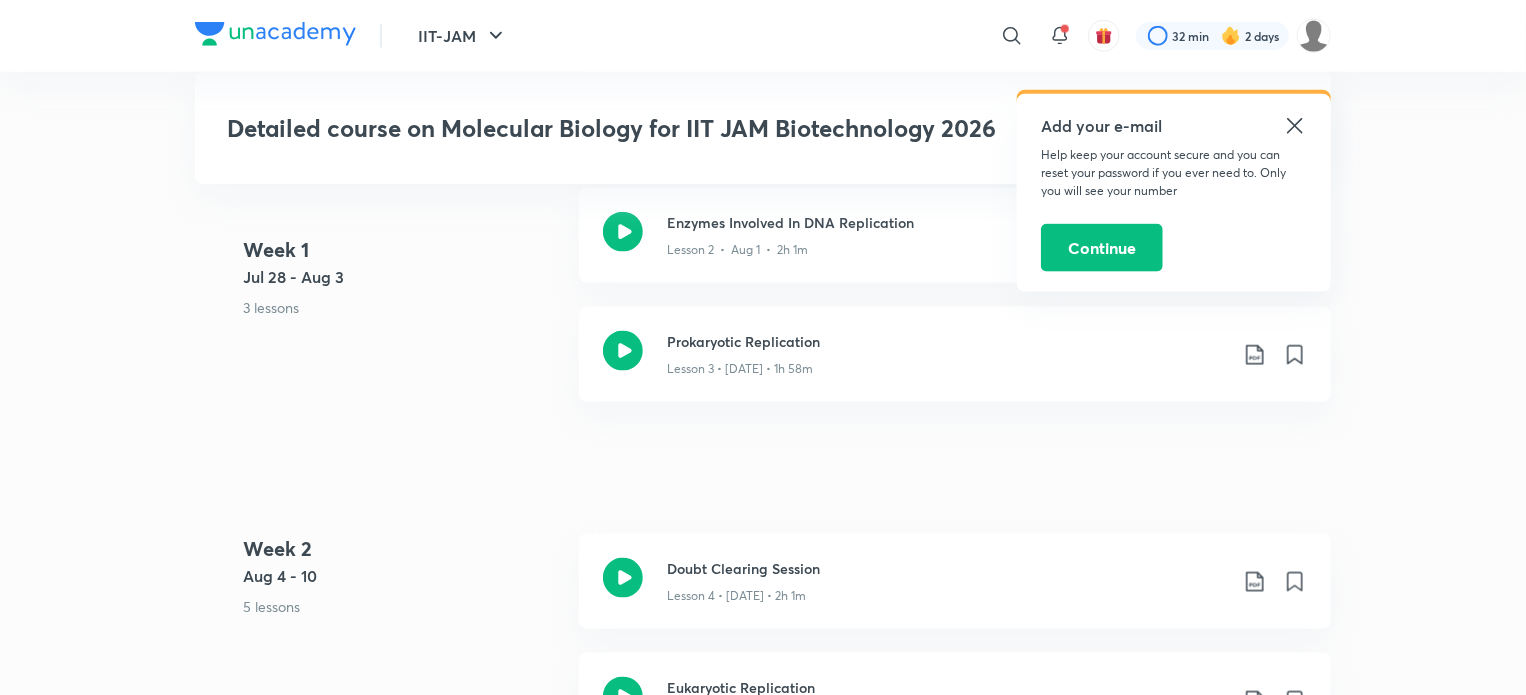 scroll, scrollTop: 1216, scrollLeft: 0, axis: vertical 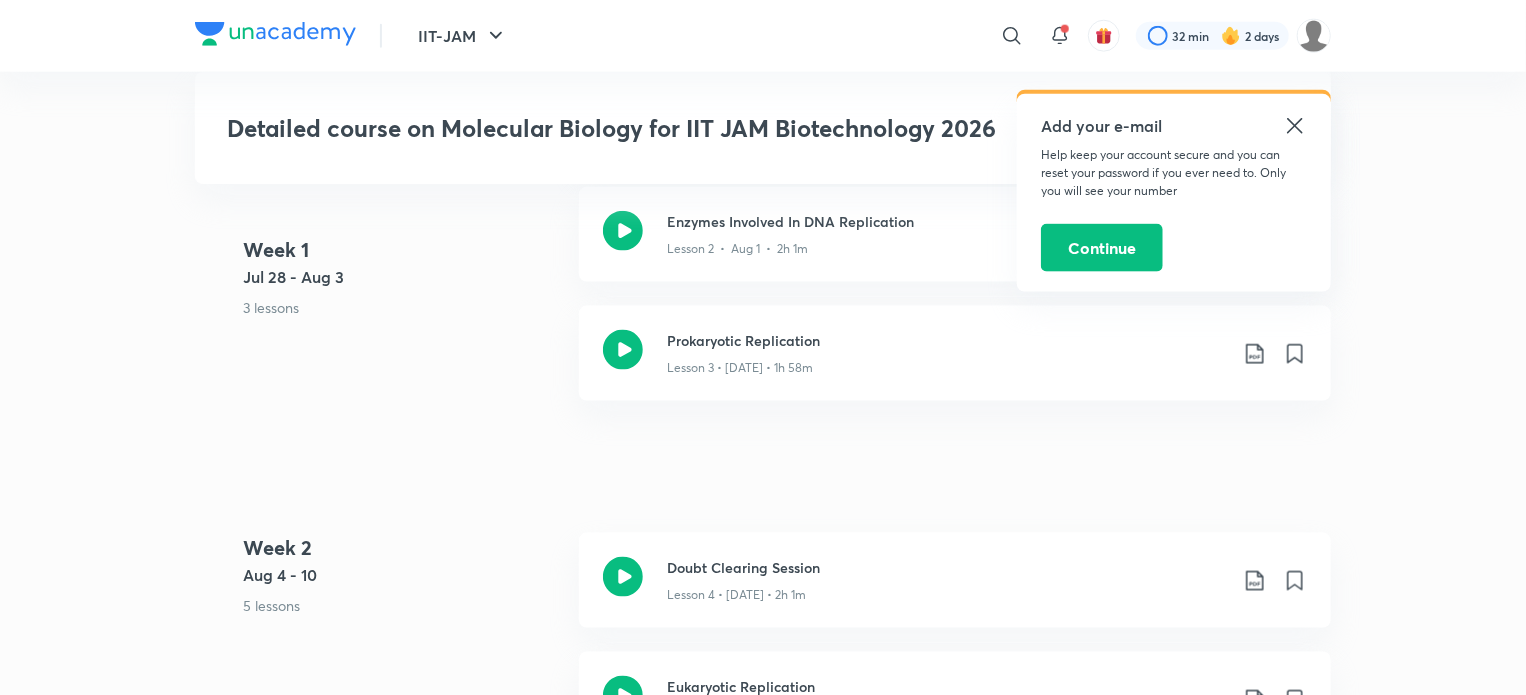 click 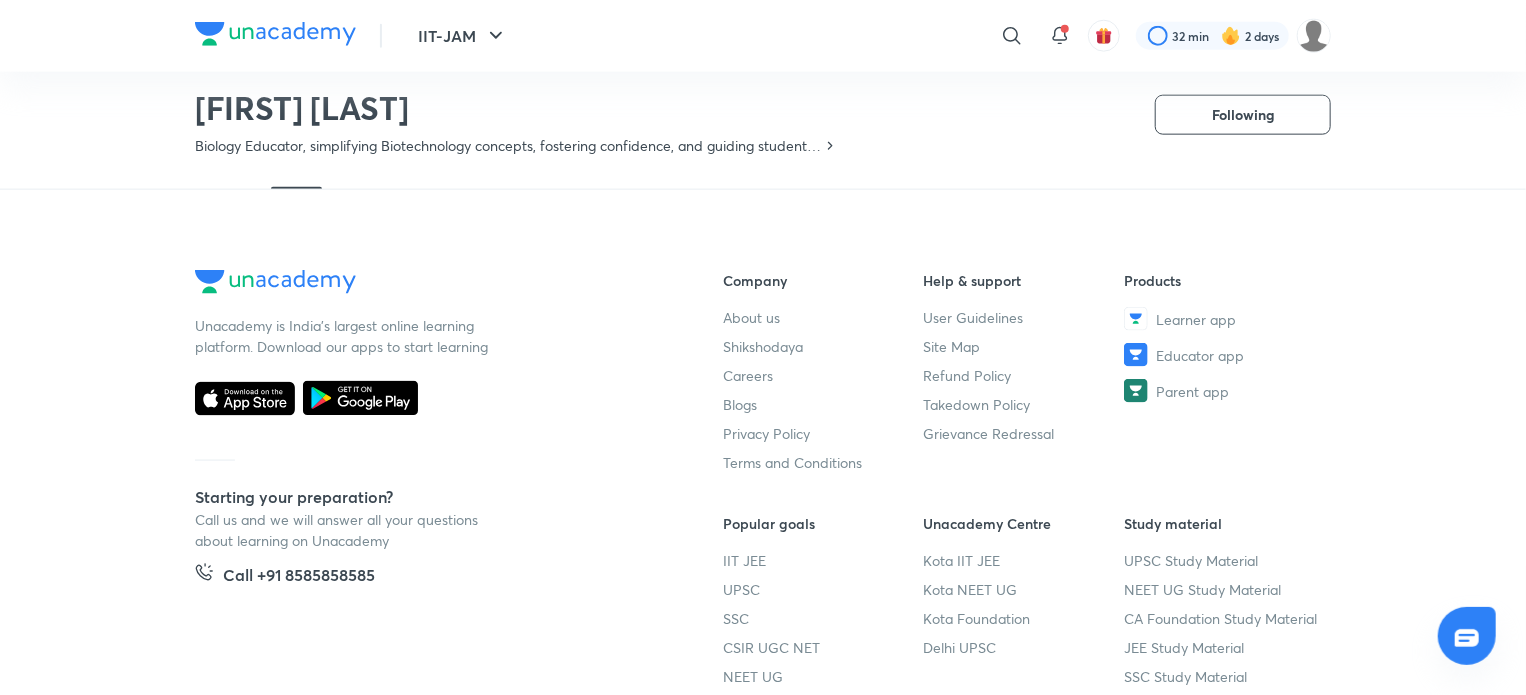 scroll, scrollTop: 1316, scrollLeft: 0, axis: vertical 